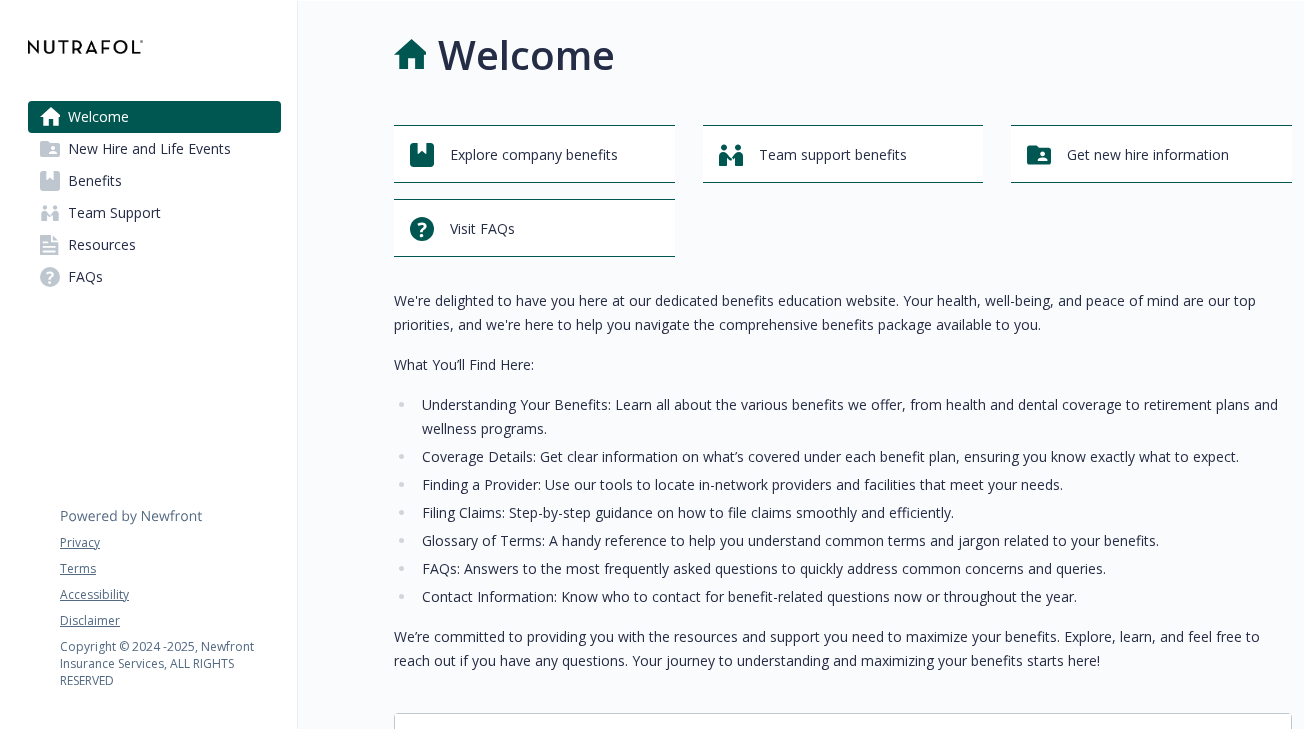 scroll, scrollTop: 0, scrollLeft: 0, axis: both 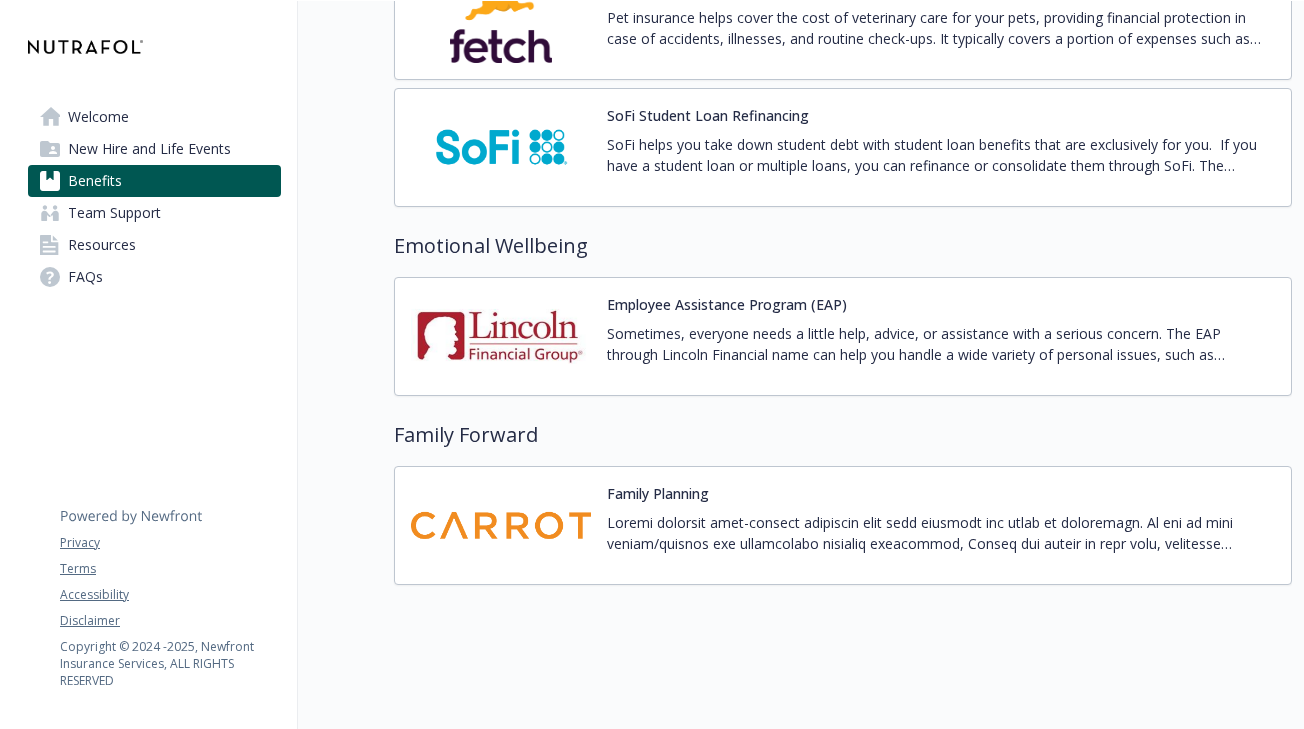 click at bounding box center [501, 525] 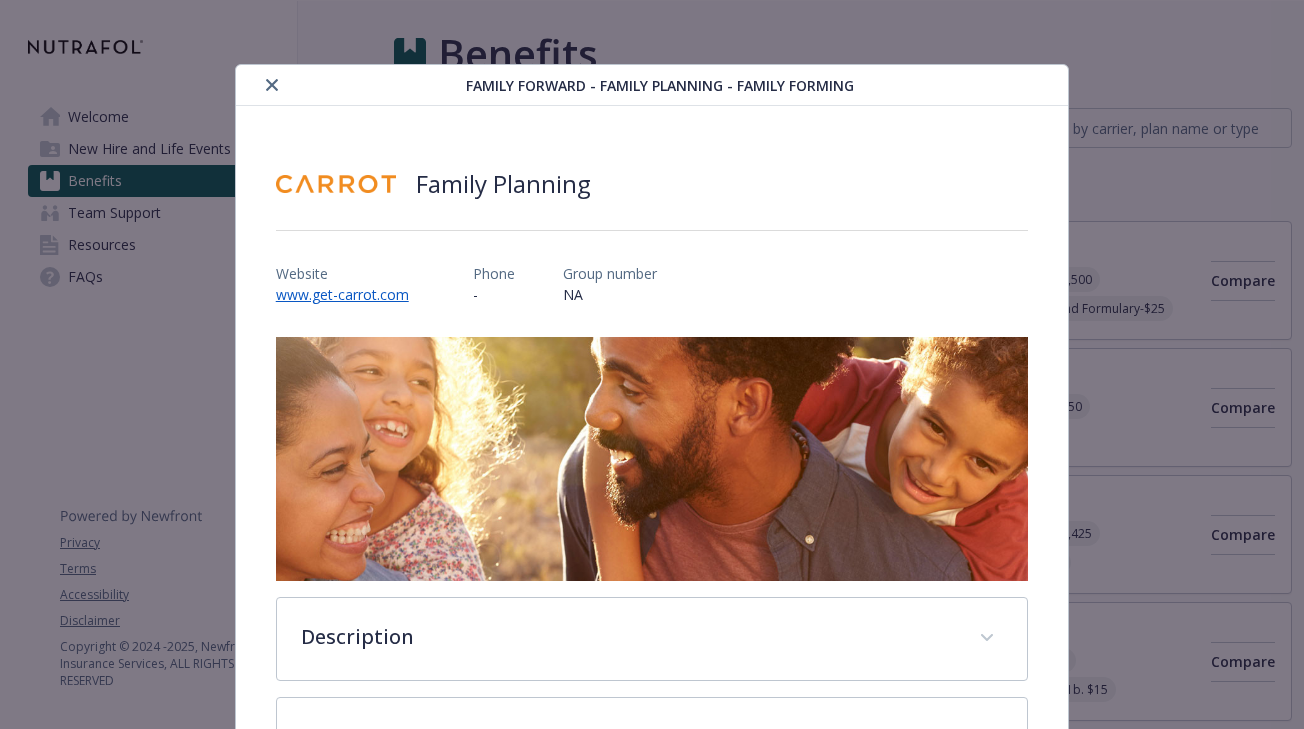 scroll, scrollTop: 4062, scrollLeft: 0, axis: vertical 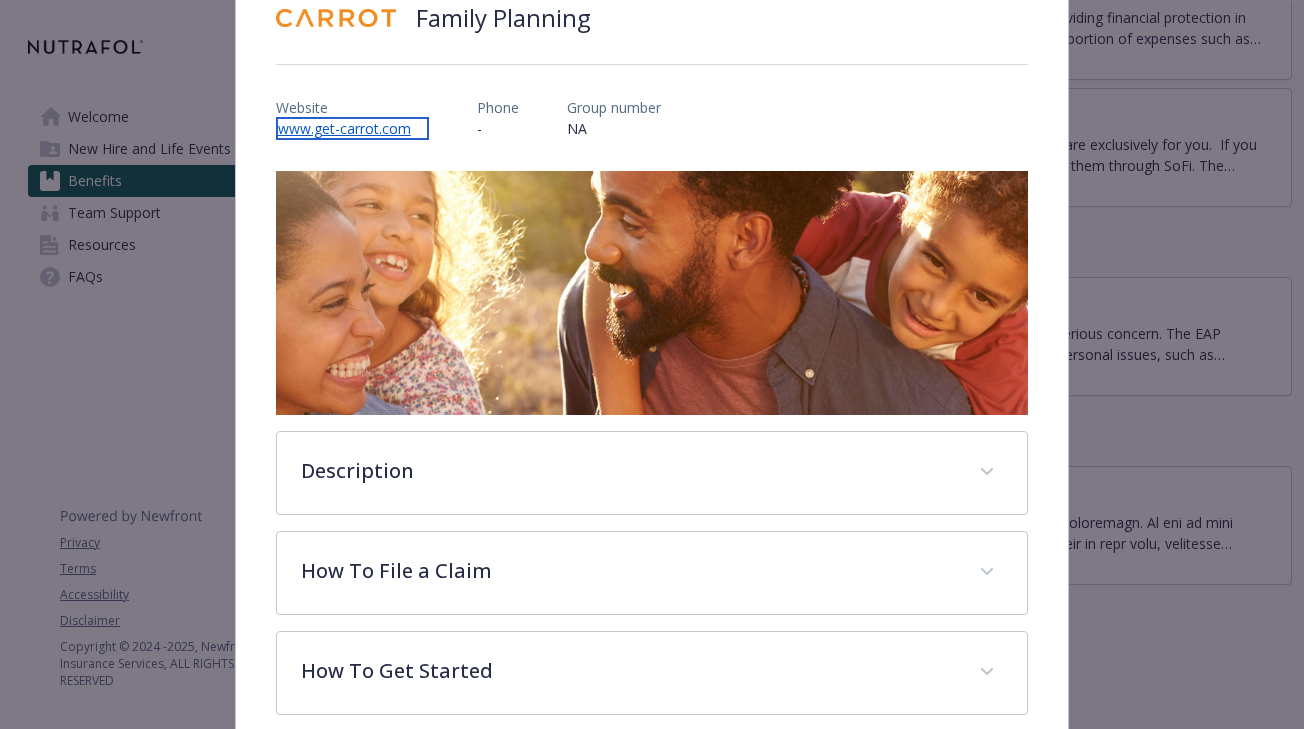 click on "www.get-carrot.com" at bounding box center [352, 128] 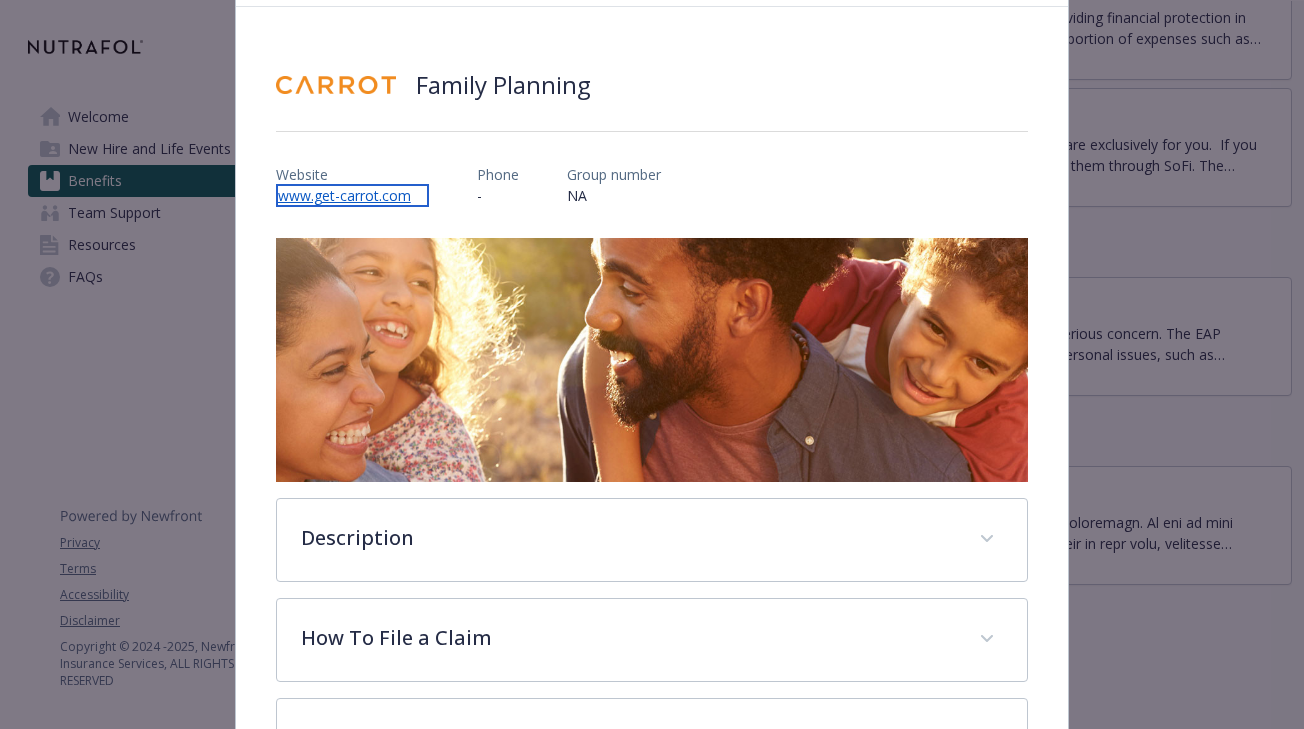 scroll, scrollTop: 0, scrollLeft: 0, axis: both 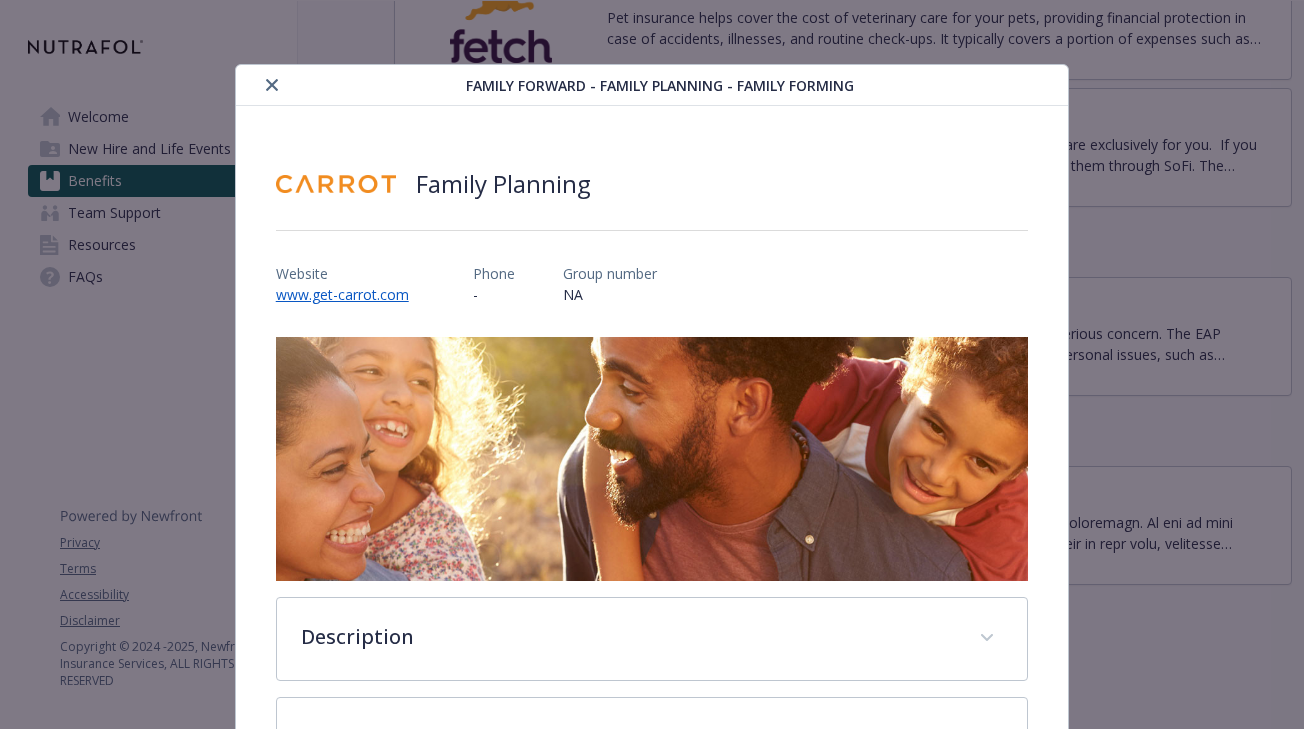 click at bounding box center (355, 85) 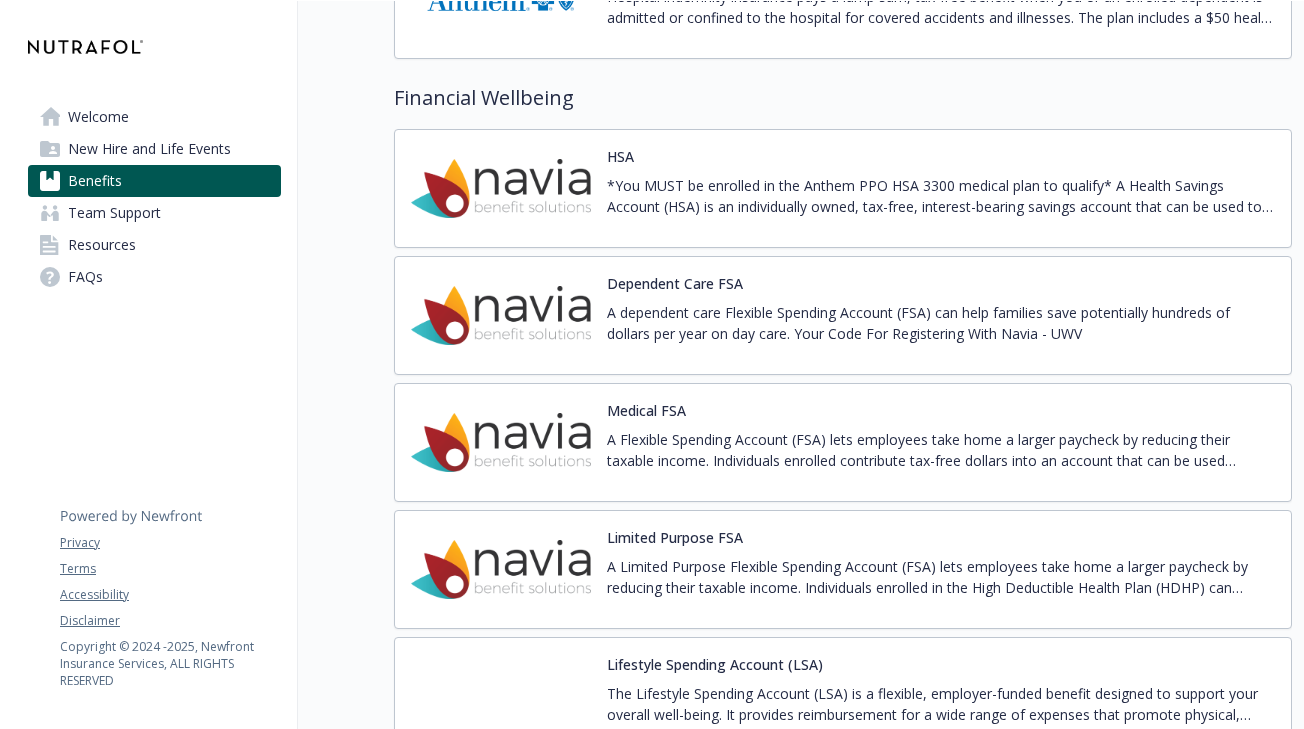 scroll, scrollTop: 2755, scrollLeft: 0, axis: vertical 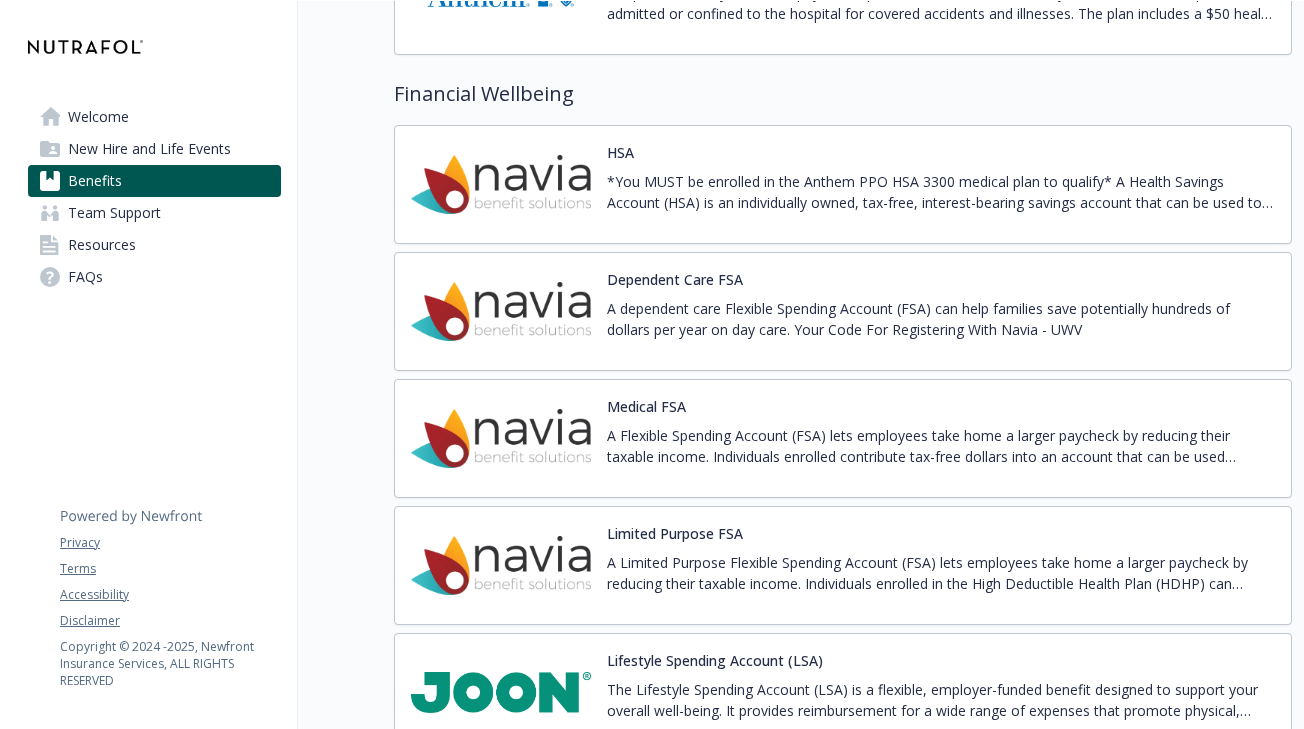 click at bounding box center (501, 438) 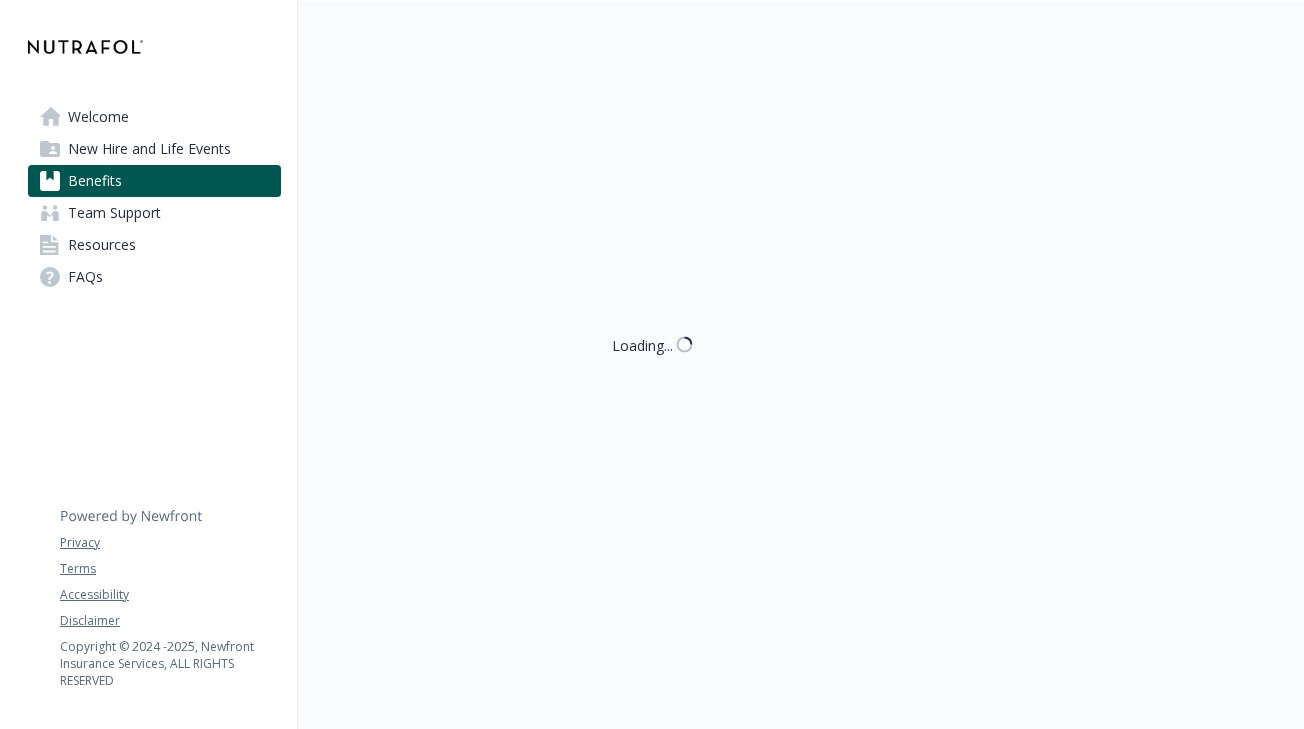 scroll, scrollTop: 2755, scrollLeft: 0, axis: vertical 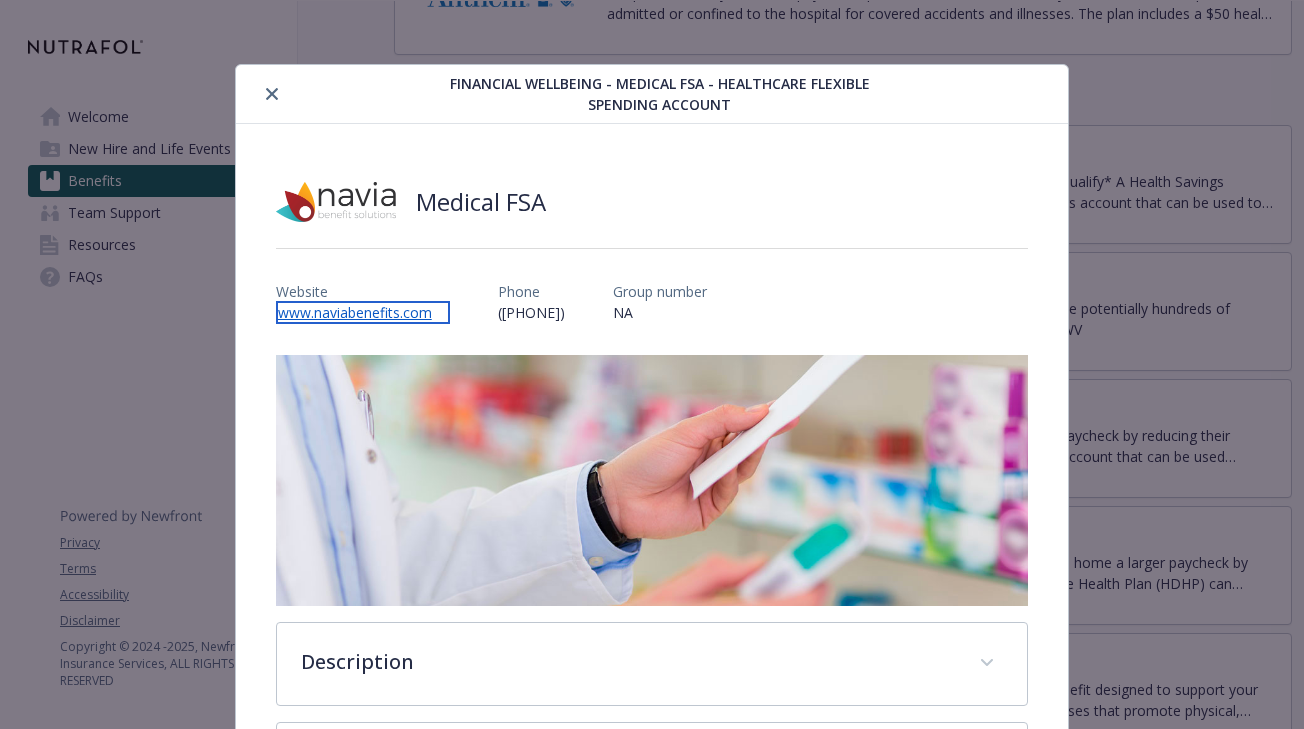 click on "www.naviabenefits.com" at bounding box center [363, 312] 